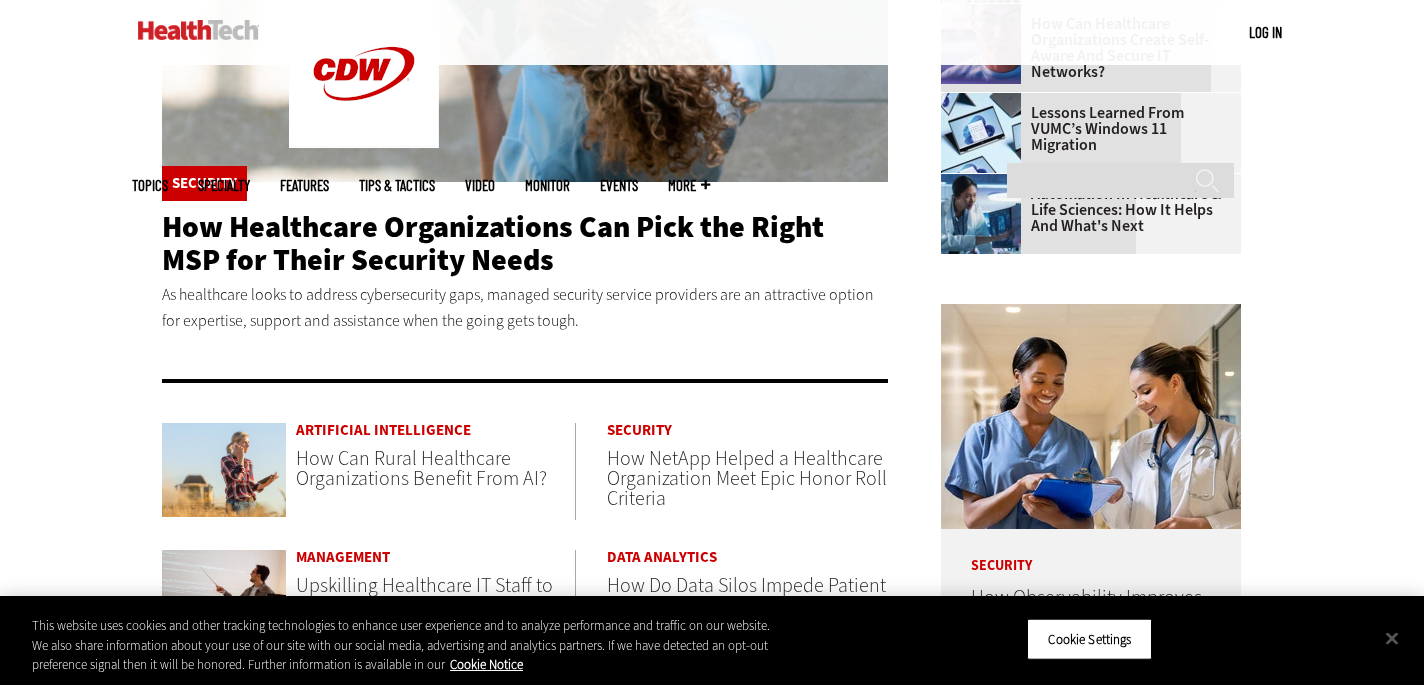 scroll, scrollTop: 0, scrollLeft: 0, axis: both 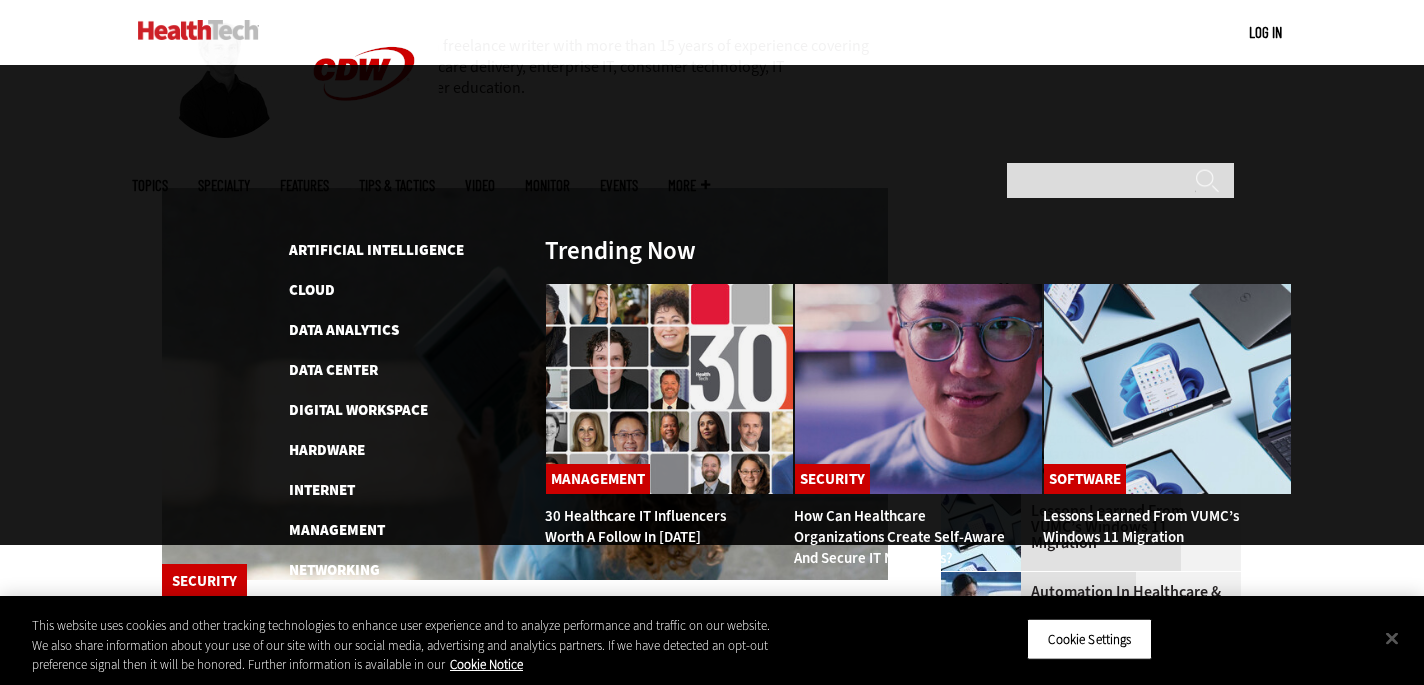 click on "Topics
Specialty
Features
Tips & Tactics
Video
MonITor
Events
More
Search" at bounding box center [436, 185] 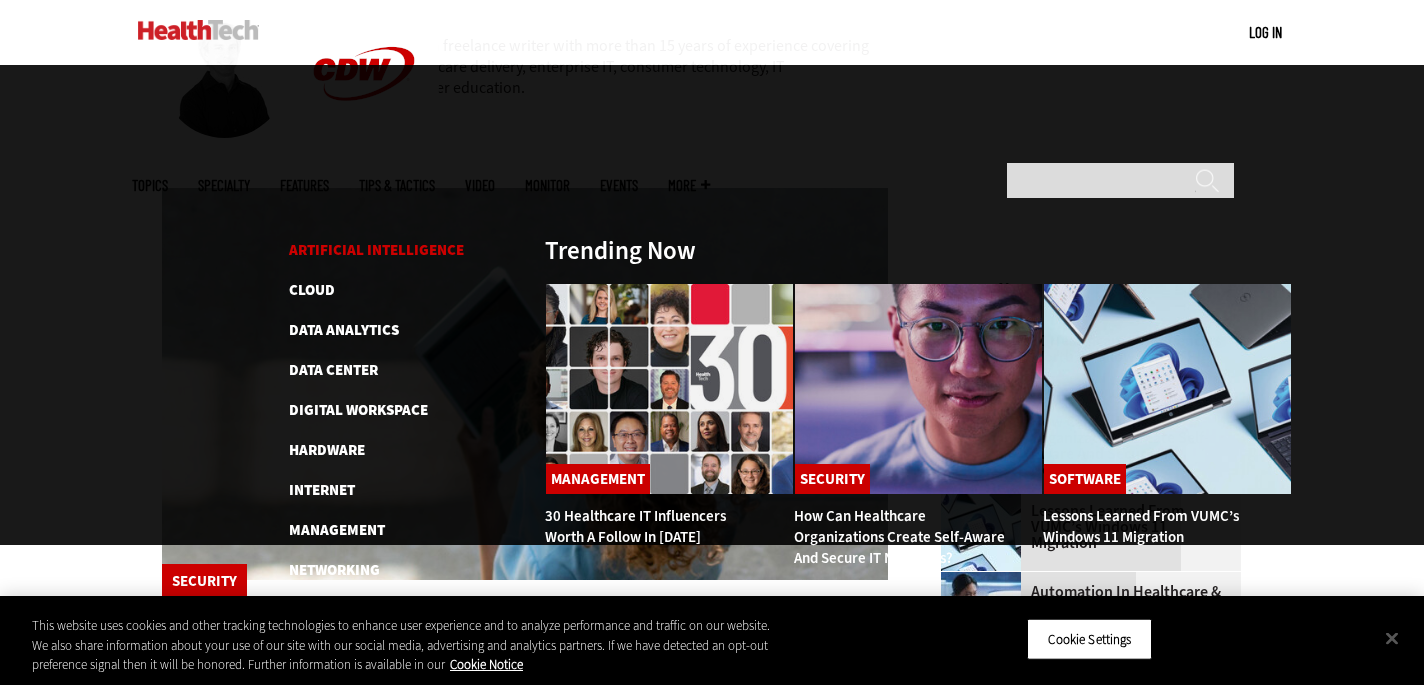 click on "Artificial Intelligence" at bounding box center (376, 250) 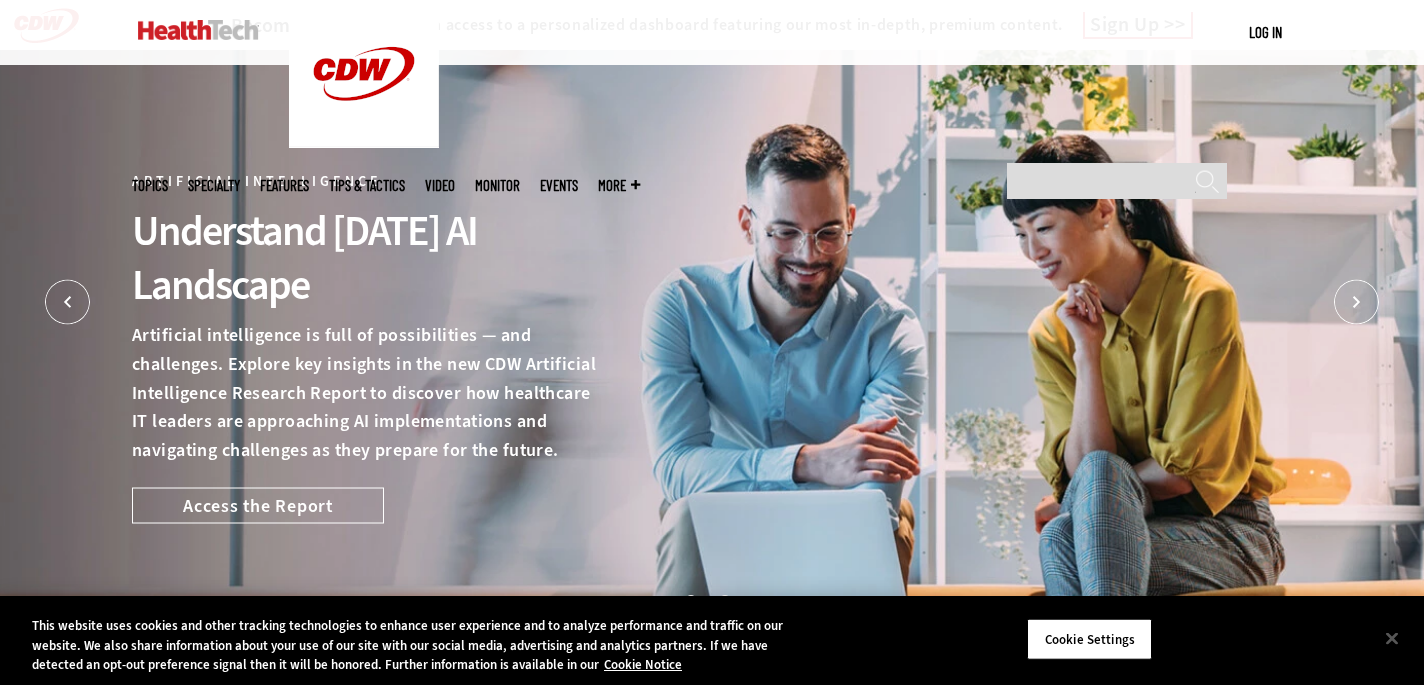scroll, scrollTop: 366, scrollLeft: 0, axis: vertical 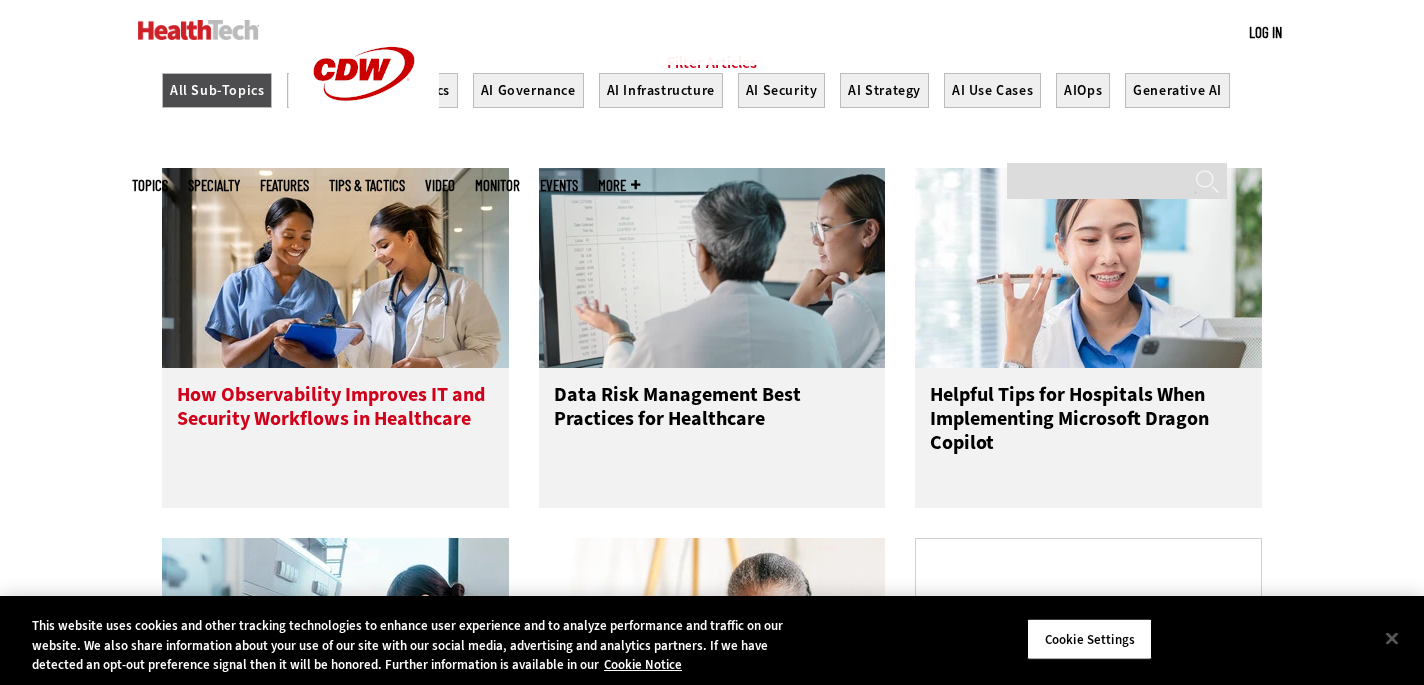 click on "How Observability Improves IT and Security Workflows in Healthcare" at bounding box center [335, 423] 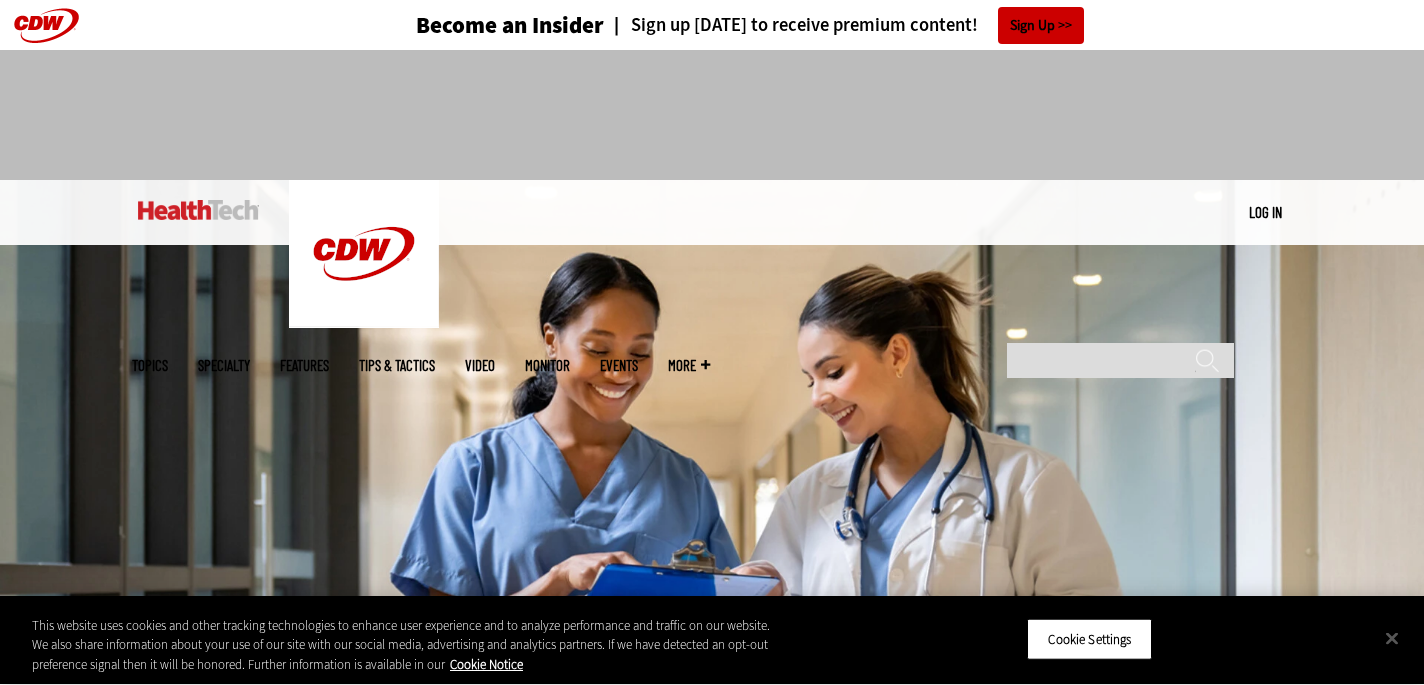 scroll, scrollTop: 0, scrollLeft: 0, axis: both 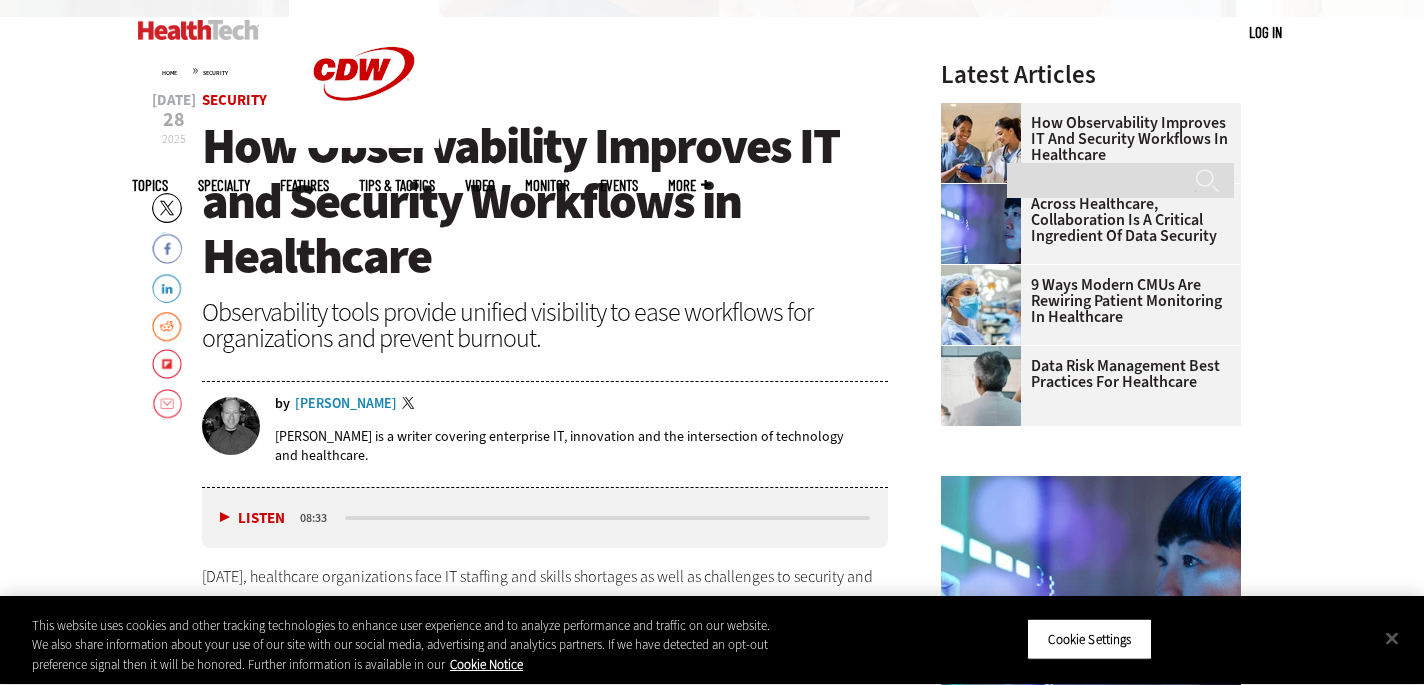 click on "Brian T. Horowitz" at bounding box center [346, 404] 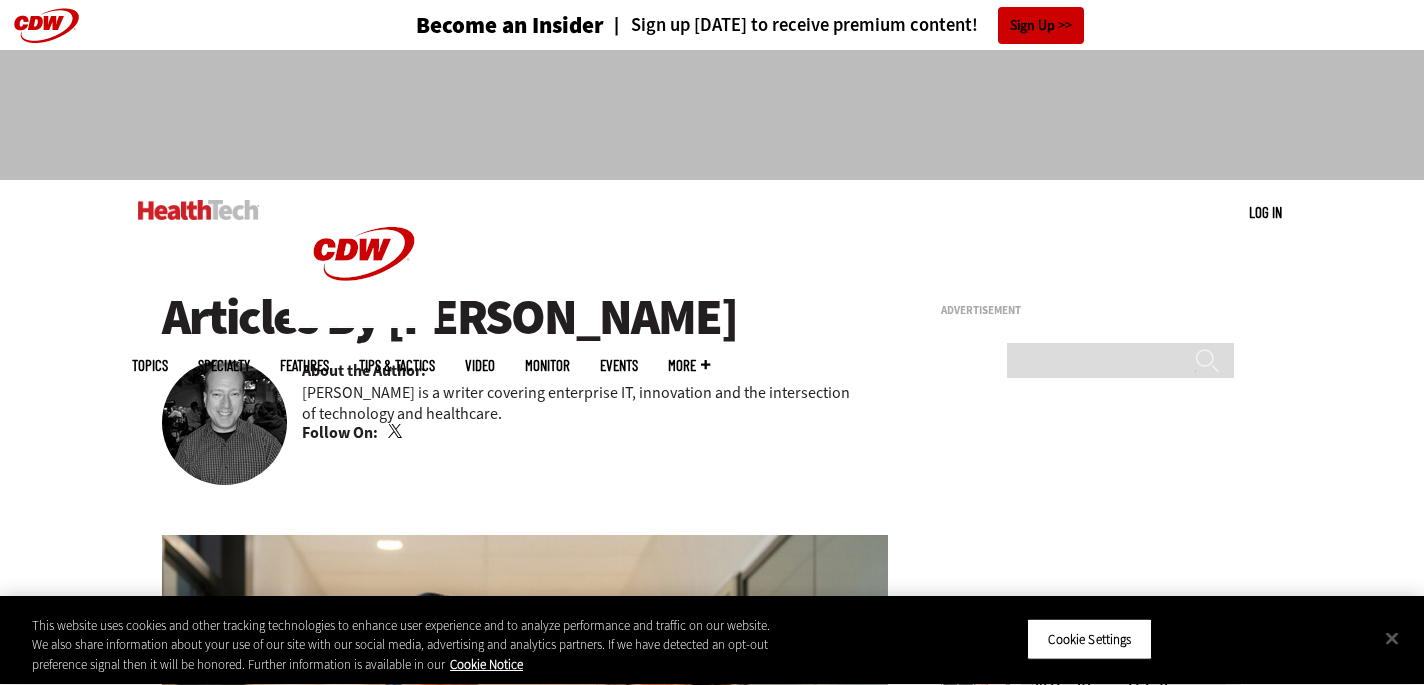 scroll, scrollTop: 0, scrollLeft: 0, axis: both 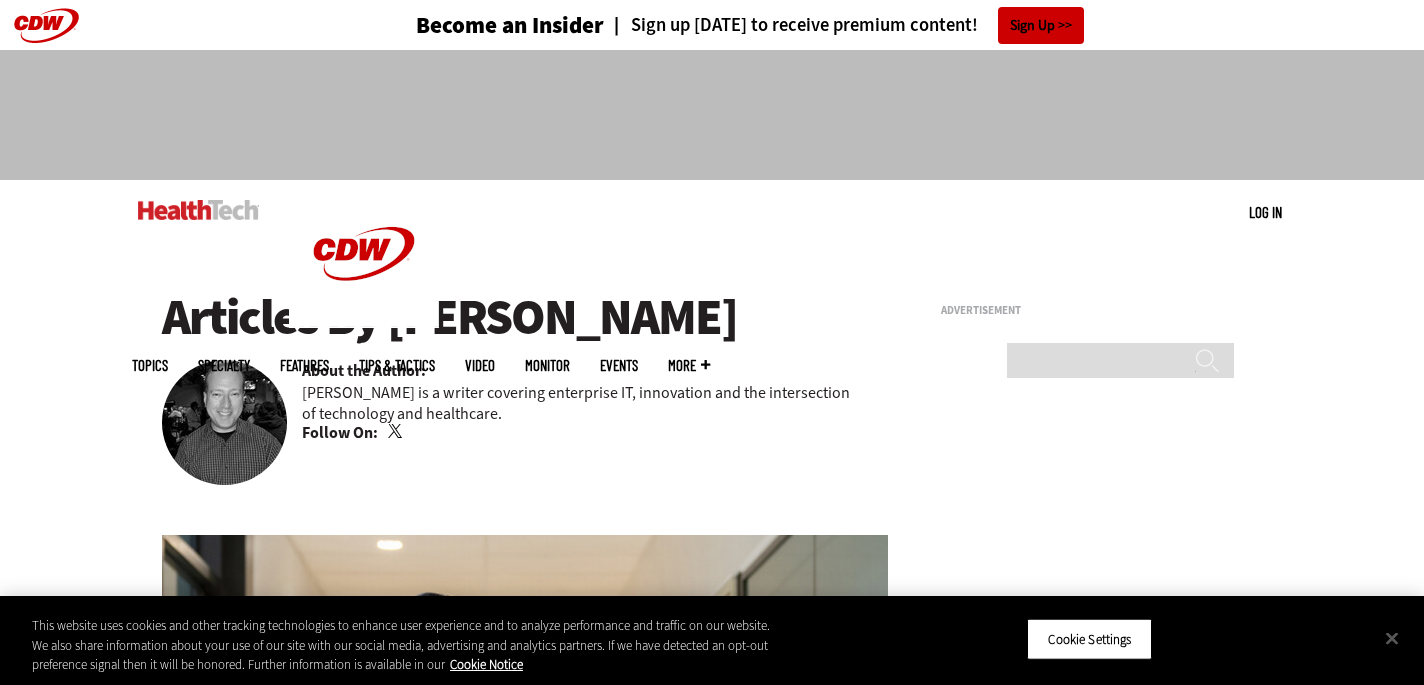 drag, startPoint x: 775, startPoint y: 327, endPoint x: 394, endPoint y: 327, distance: 381 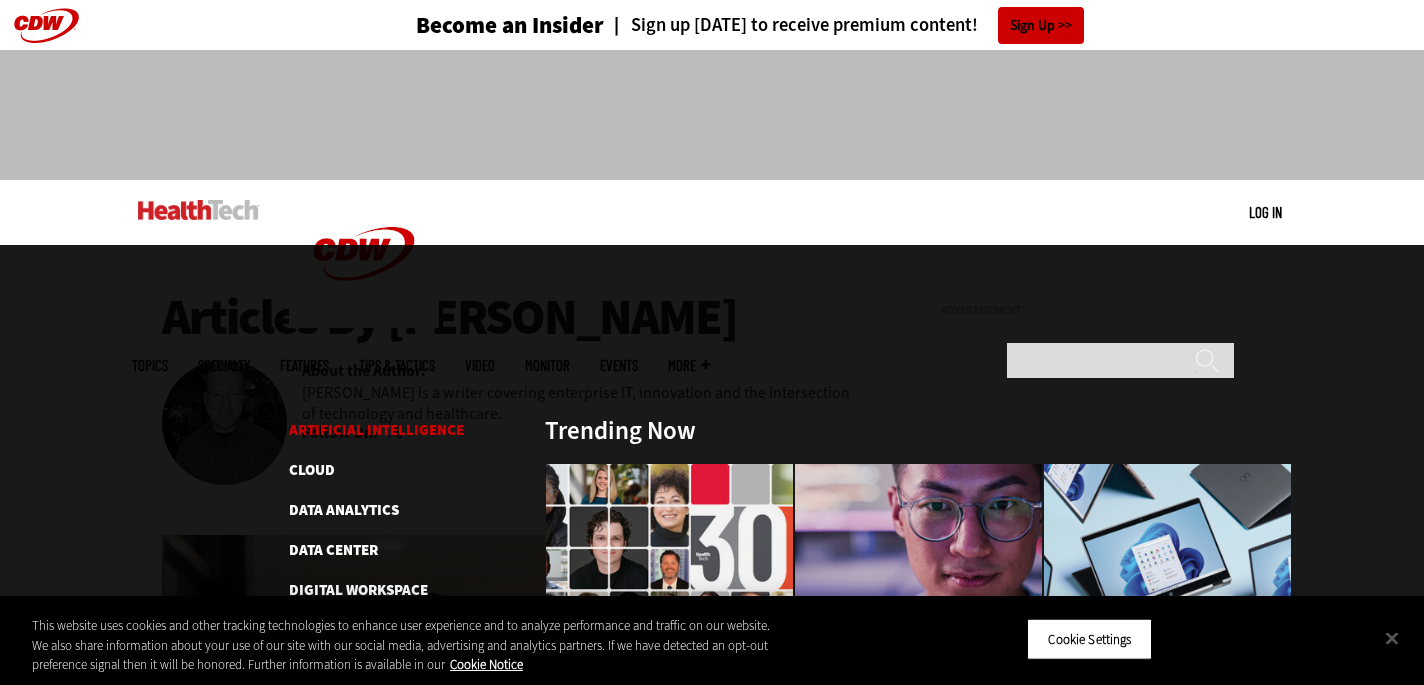 click on "Artificial Intelligence" at bounding box center [376, 430] 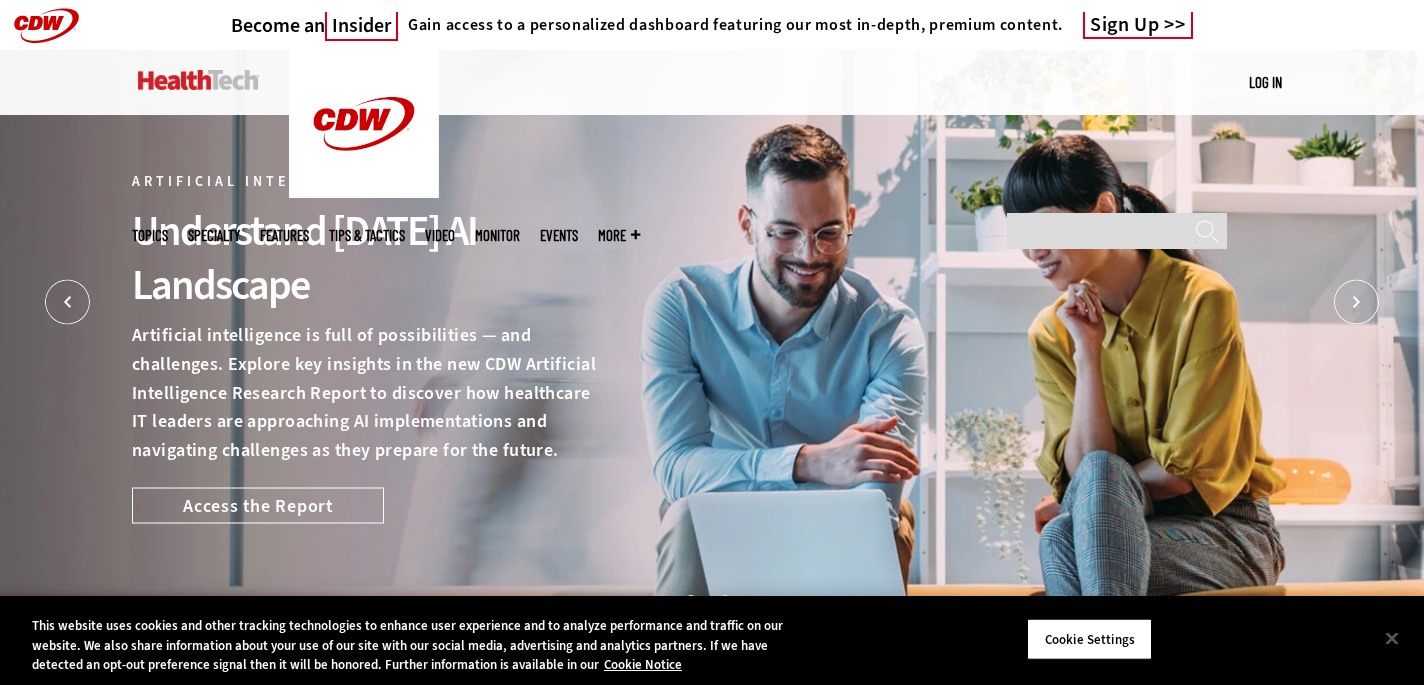 scroll, scrollTop: 0, scrollLeft: 0, axis: both 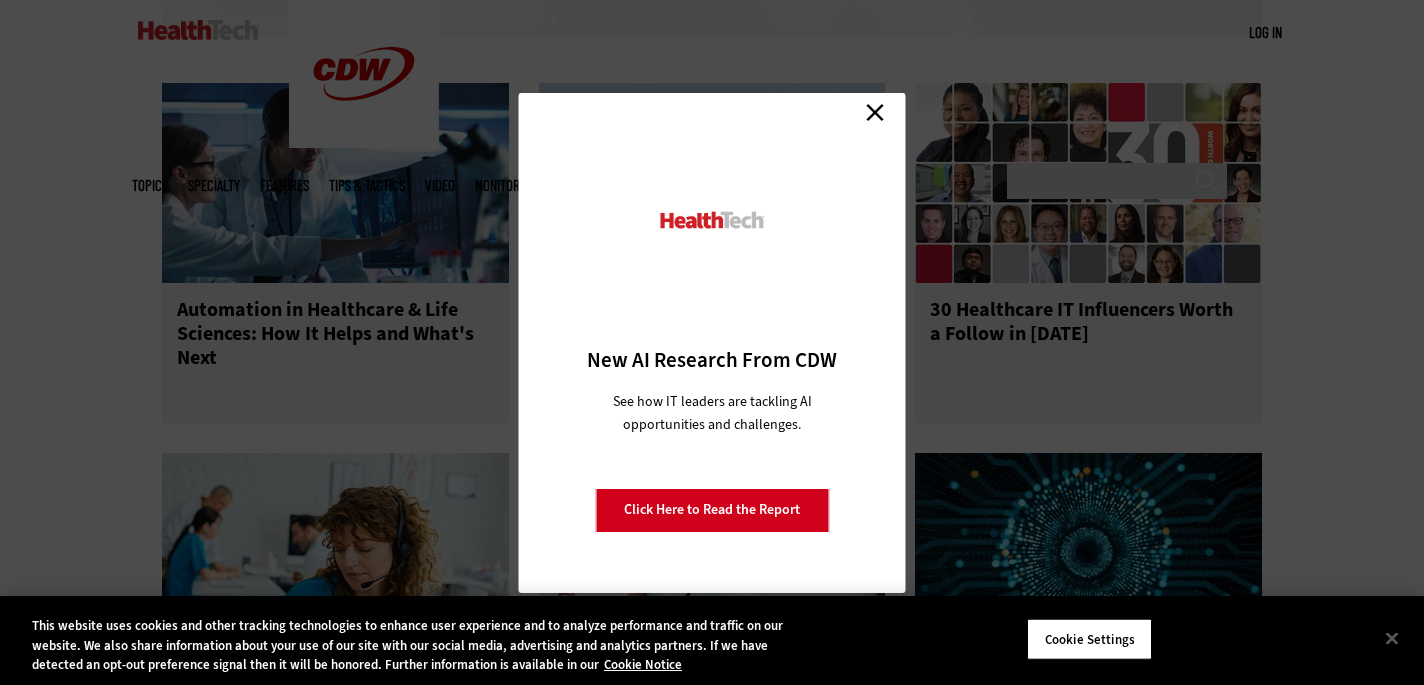 click on "Close" at bounding box center [875, 113] 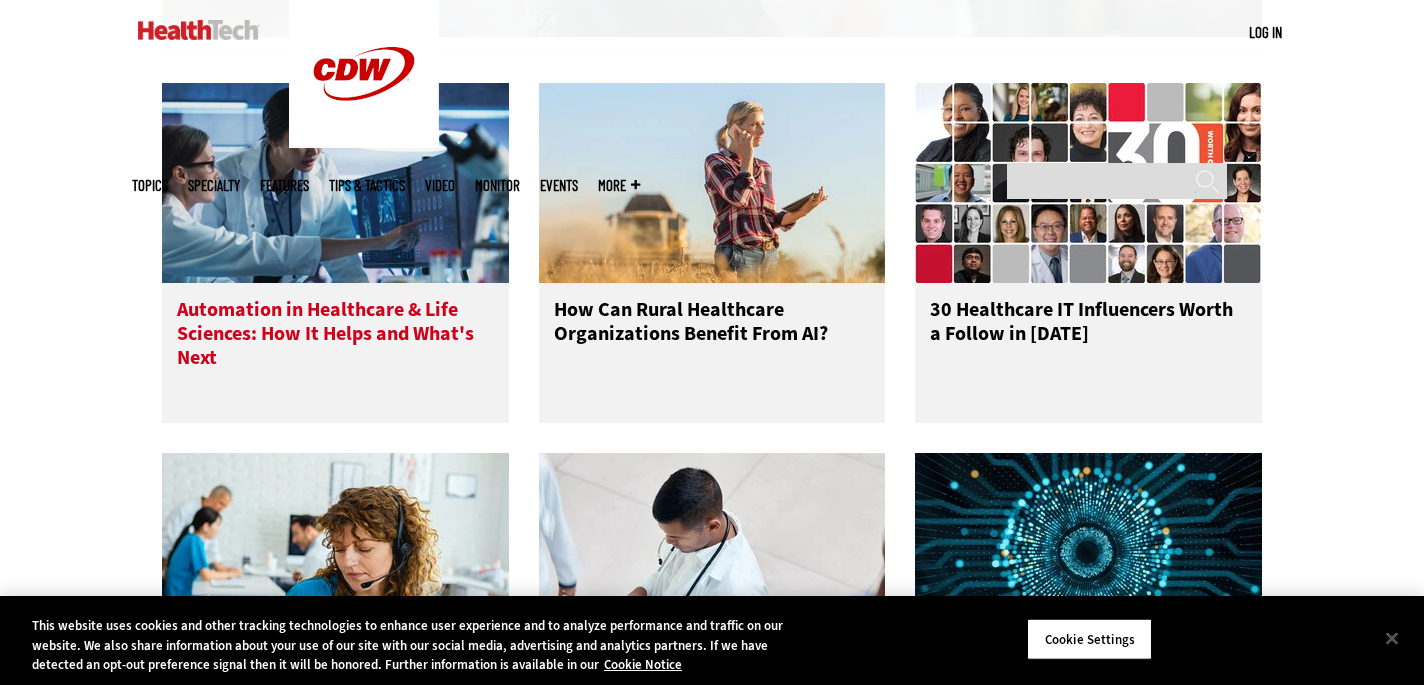 click on "Automation in Healthcare & Life Sciences: How It Helps and What's Next" at bounding box center (335, 338) 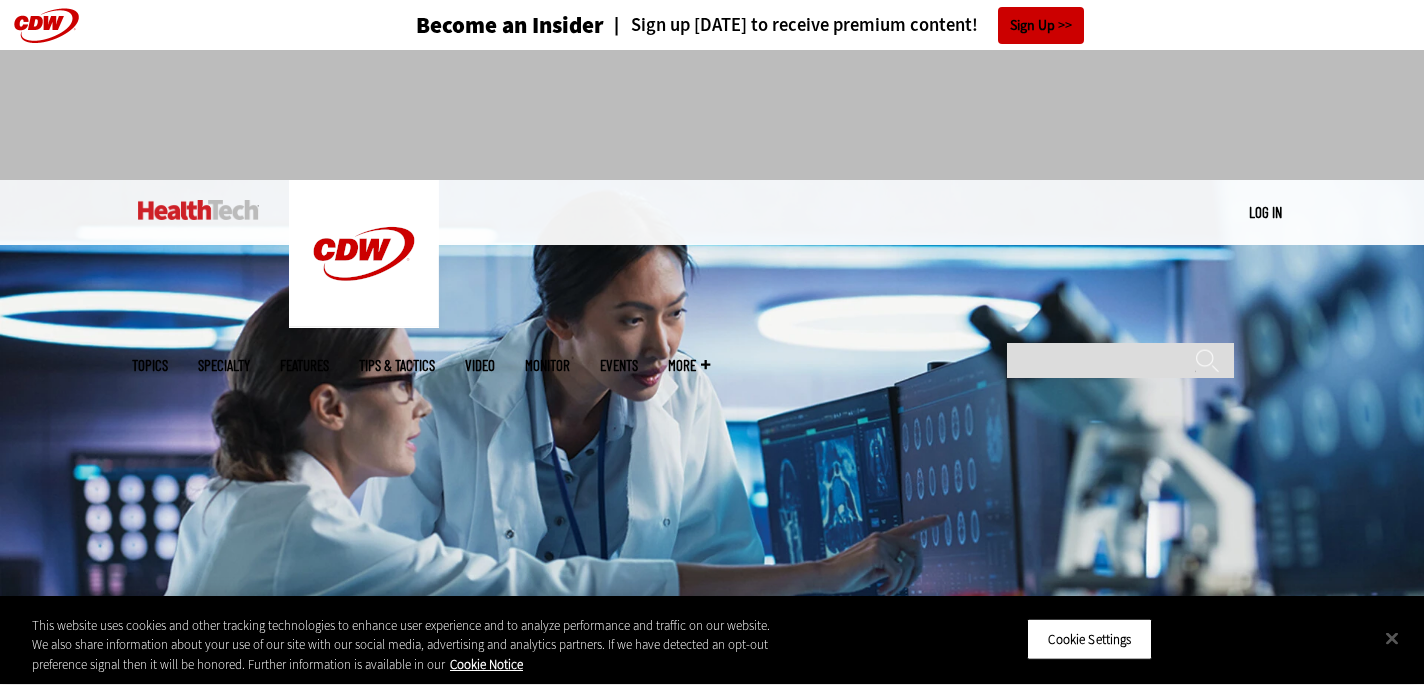 scroll, scrollTop: 236, scrollLeft: 0, axis: vertical 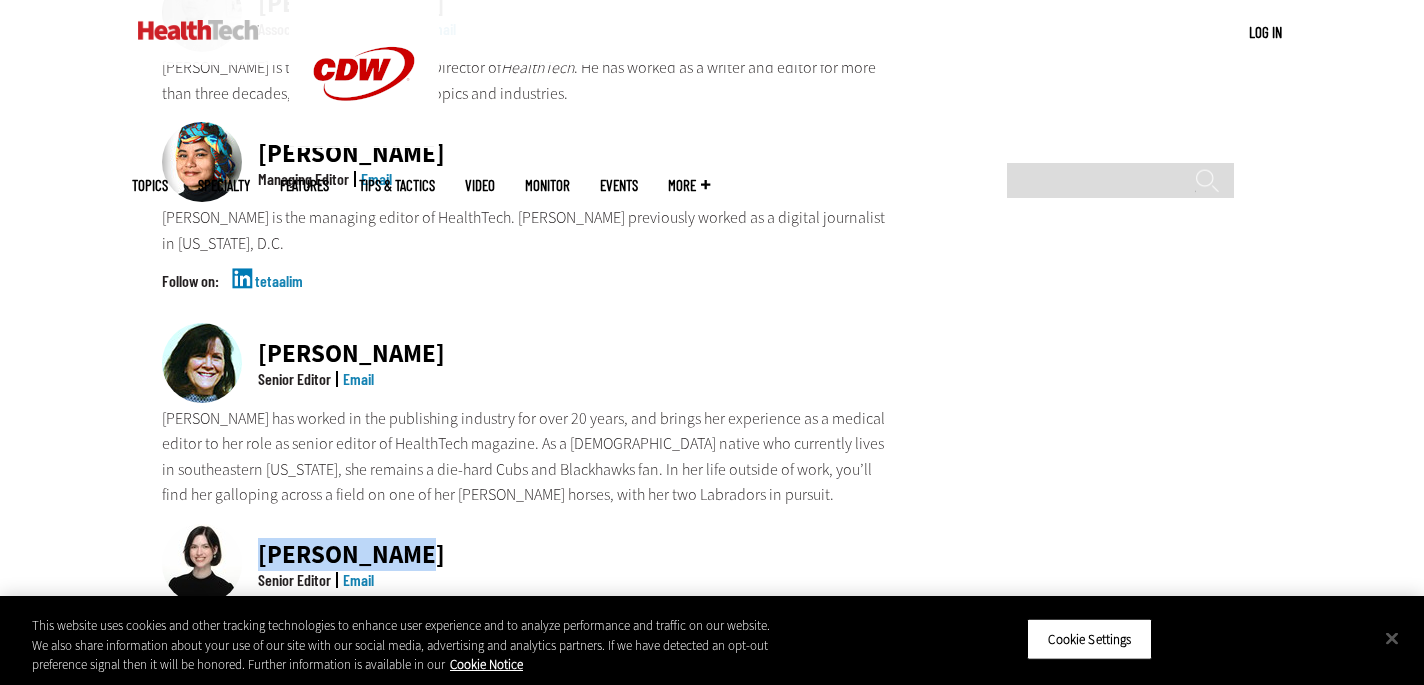 drag, startPoint x: 431, startPoint y: 423, endPoint x: 260, endPoint y: 424, distance: 171.00293 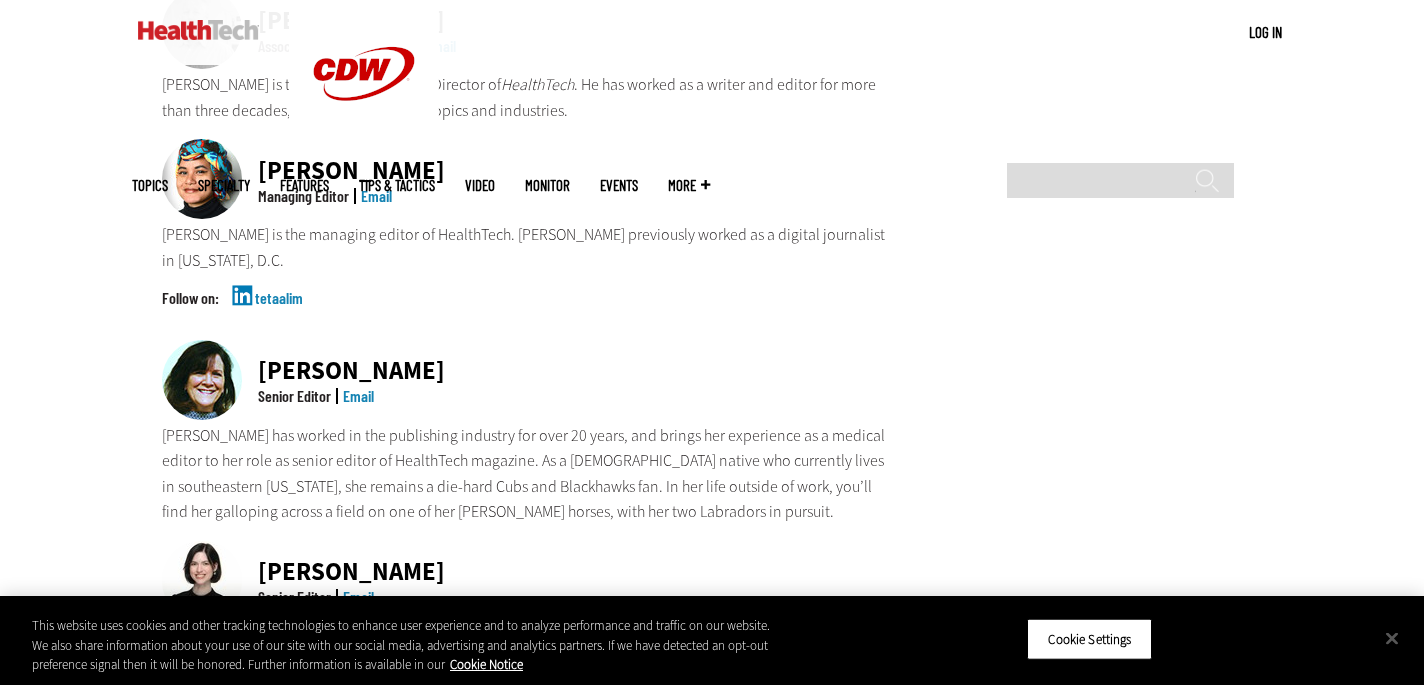 scroll, scrollTop: 1764, scrollLeft: 0, axis: vertical 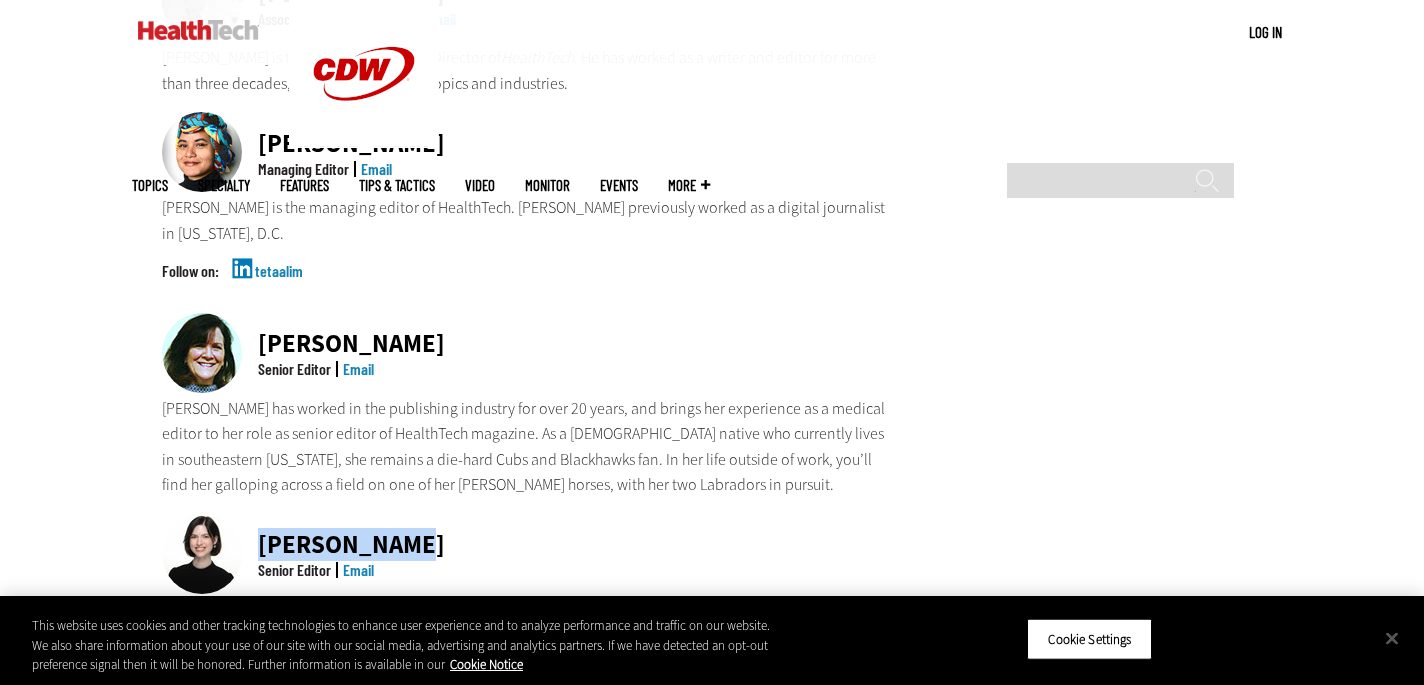drag, startPoint x: 412, startPoint y: 407, endPoint x: 252, endPoint y: 407, distance: 160 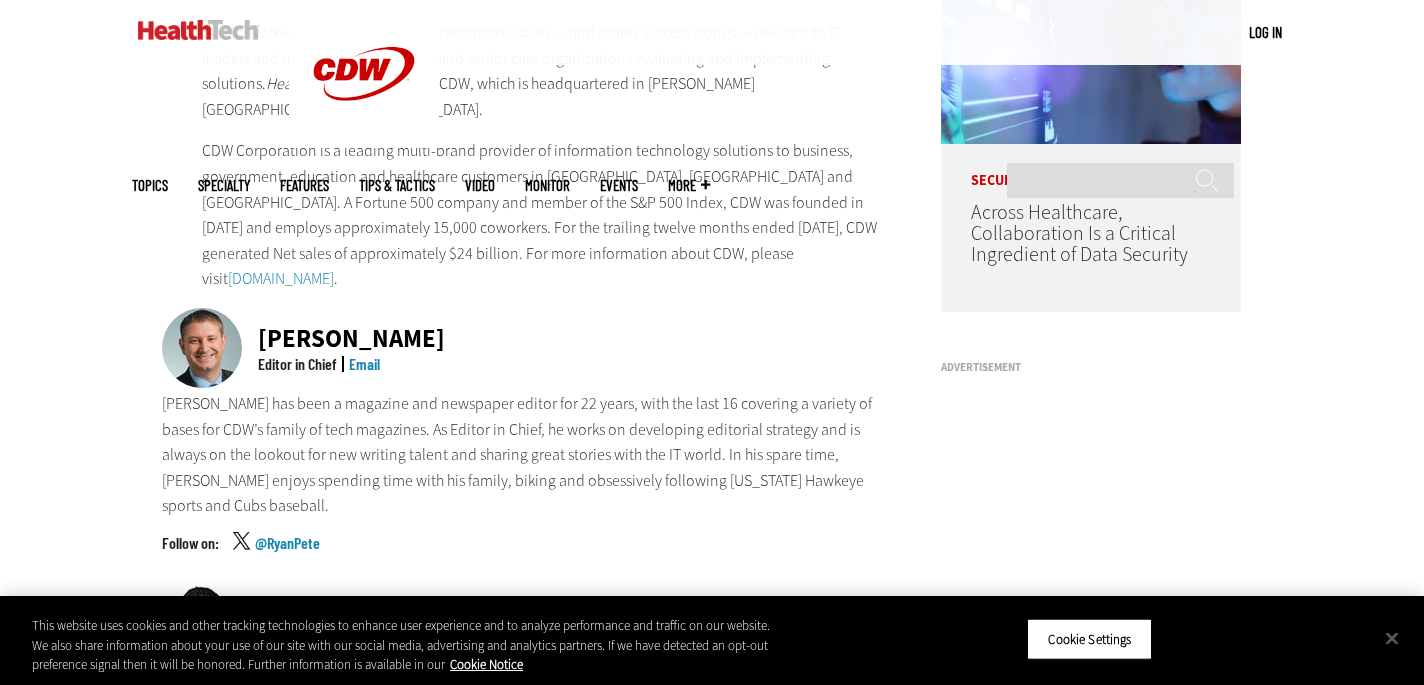 scroll, scrollTop: 404, scrollLeft: 0, axis: vertical 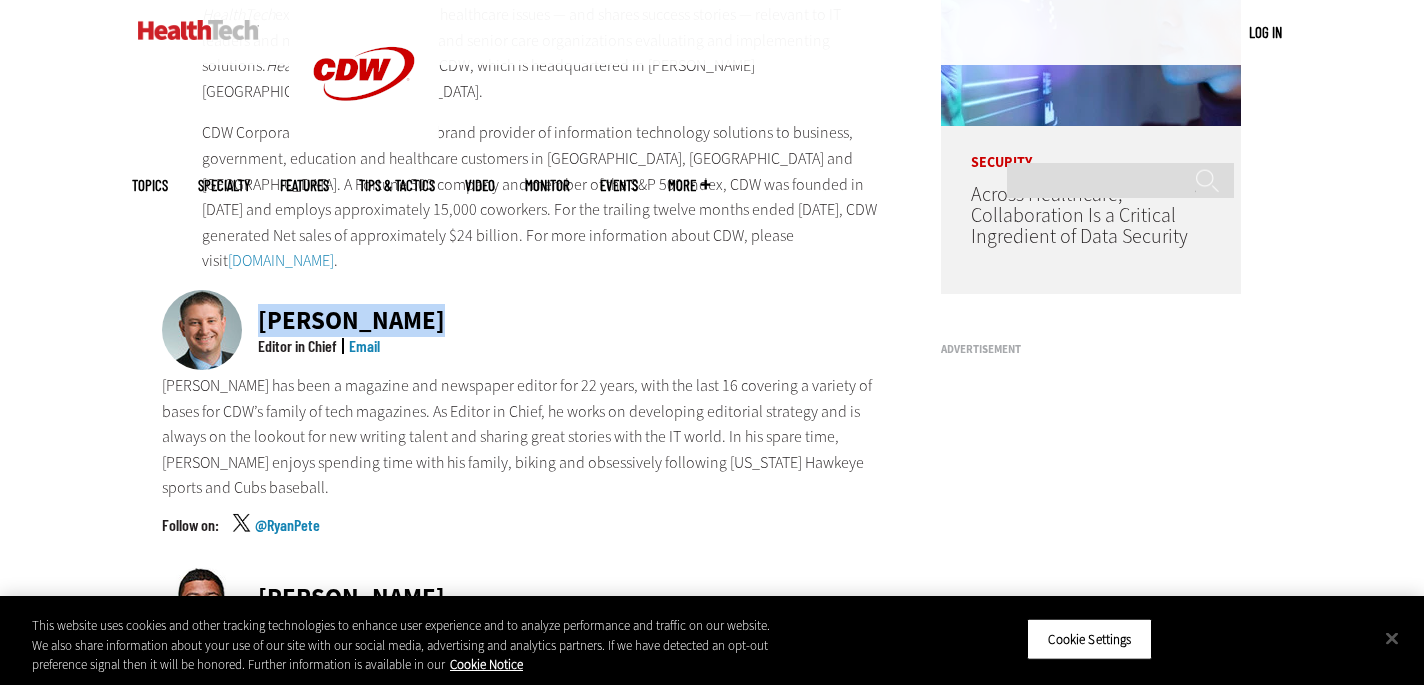 drag, startPoint x: 456, startPoint y: 300, endPoint x: 260, endPoint y: 298, distance: 196.01021 